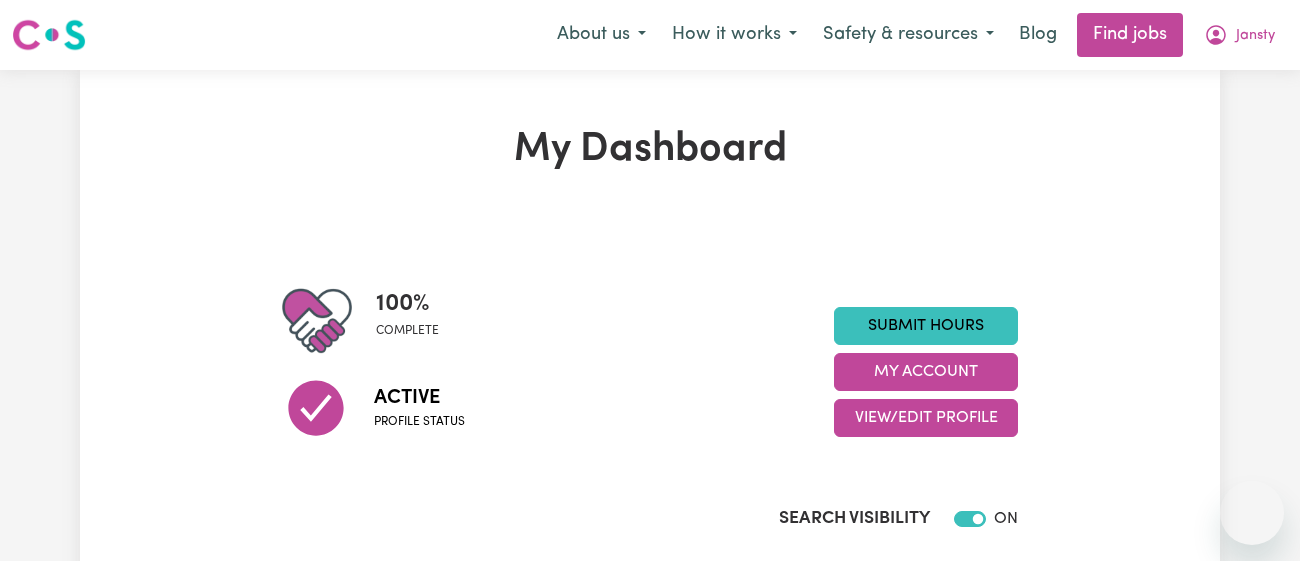 scroll, scrollTop: 0, scrollLeft: 0, axis: both 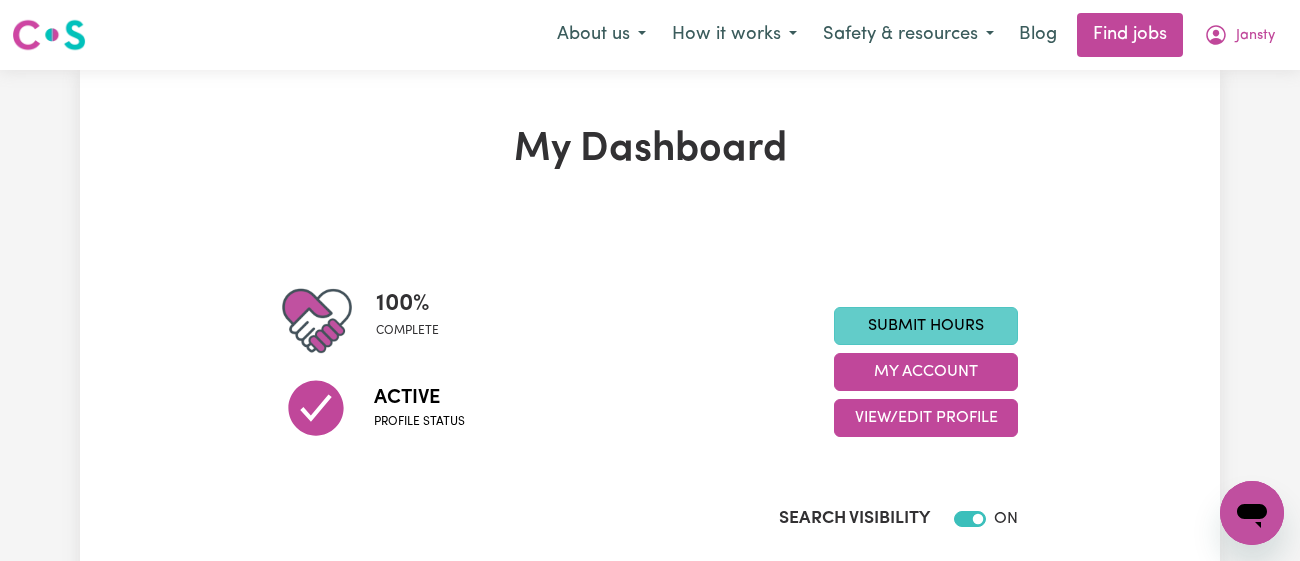 click on "Submit Hours" at bounding box center (926, 326) 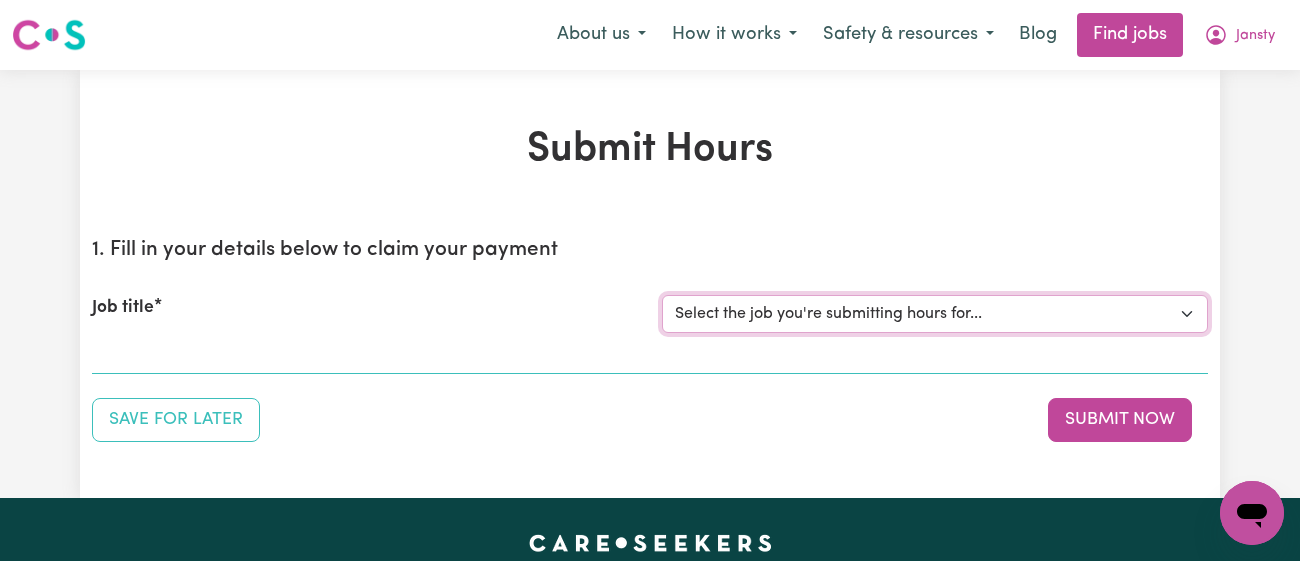 click on "Select the job you're submitting hours for... [[PERSON_NAME]] Male Support Worker Needed In [CITY], [STATE] [[NAME] ESS] Support Worker Required in [CITY], [STATE] [[NAME], [NAME] & [NAME] Twinning] Support Worker Required in [CITY], [STATE] [[PERSON_NAME]] Support worker required in [CITY], [STATE] for Domestic Assistance [[PERSON_NAME]] Weekend Care worker needed at [CITY], [STATE] for Personal Care, Domestic Assistance and Social Companionship [[PERSON_NAME] NDIS#[NUMBER]] URGENT Support Worker Needed Personal Care And Hoist/Transfers Ongoing Mon to Sat - [CITY], [STATE]" at bounding box center (935, 314) 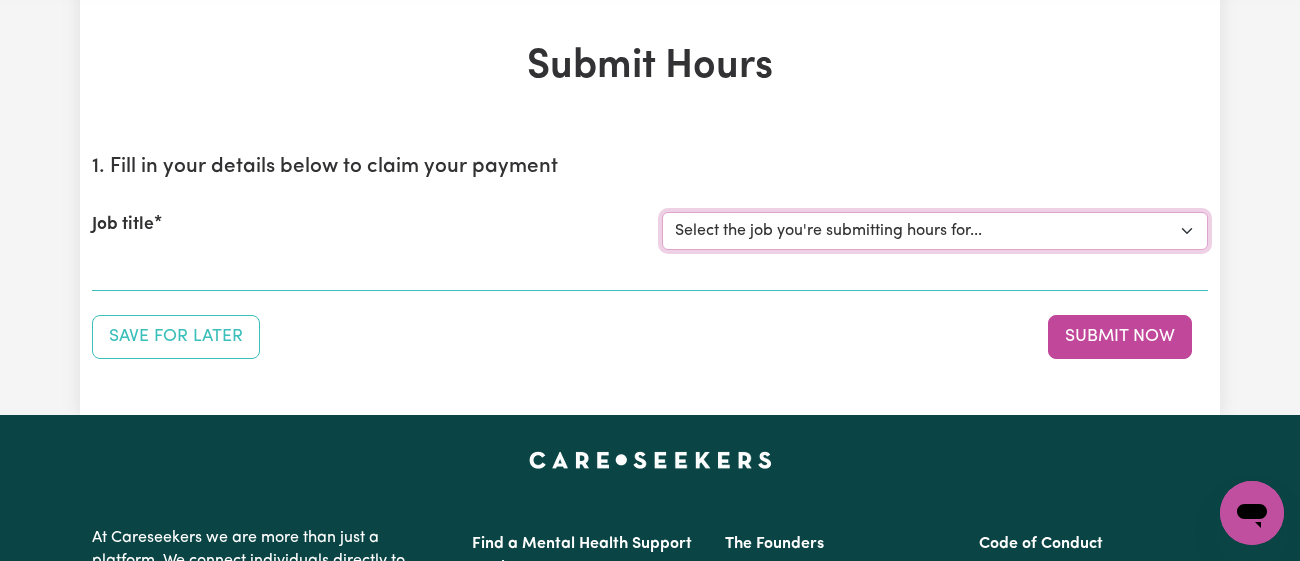 scroll, scrollTop: 84, scrollLeft: 0, axis: vertical 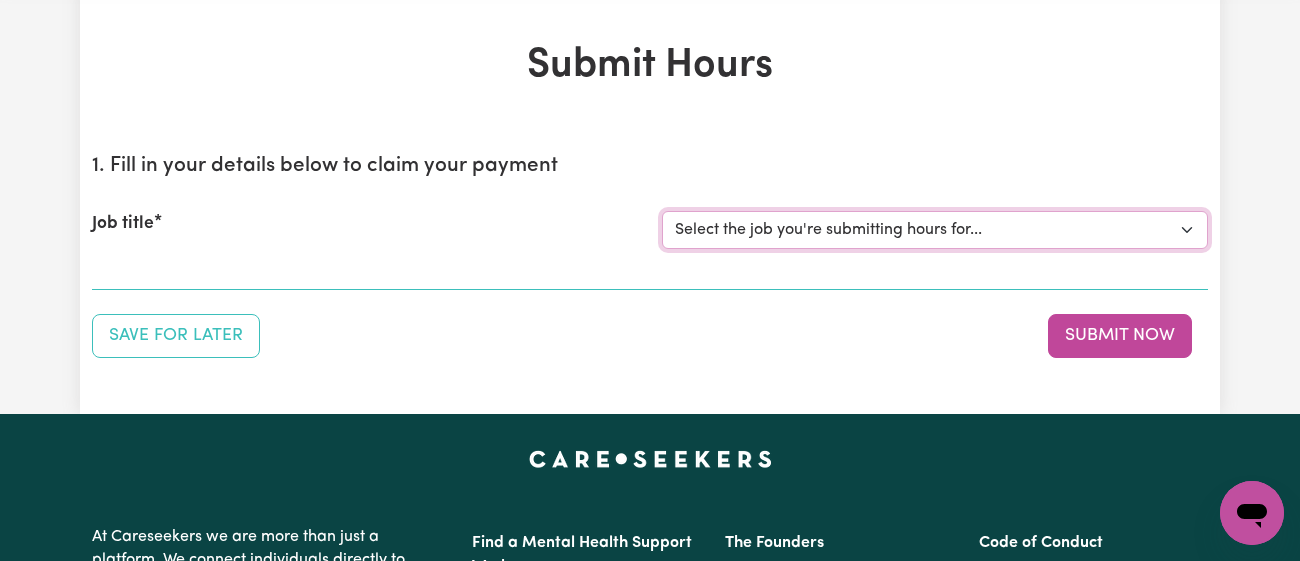 click on "Select the job you're submitting hours for... [[PERSON_NAME]] Male Support Worker Needed In [CITY], [STATE] [[NAME] ESS] Support Worker Required in [CITY], [STATE] [[NAME], [NAME] & [NAME] Twinning] Support Worker Required in [CITY], [STATE] [[PERSON_NAME]] Support worker required in [CITY], [STATE] for Domestic Assistance [[PERSON_NAME]] Weekend Care worker needed at [CITY], [STATE] for Personal Care, Domestic Assistance and Social Companionship [[PERSON_NAME] NDIS#[NUMBER]] URGENT Support Worker Needed Personal Care And Hoist/Transfers Ongoing Mon to Sat - [CITY], [STATE]" at bounding box center [935, 230] 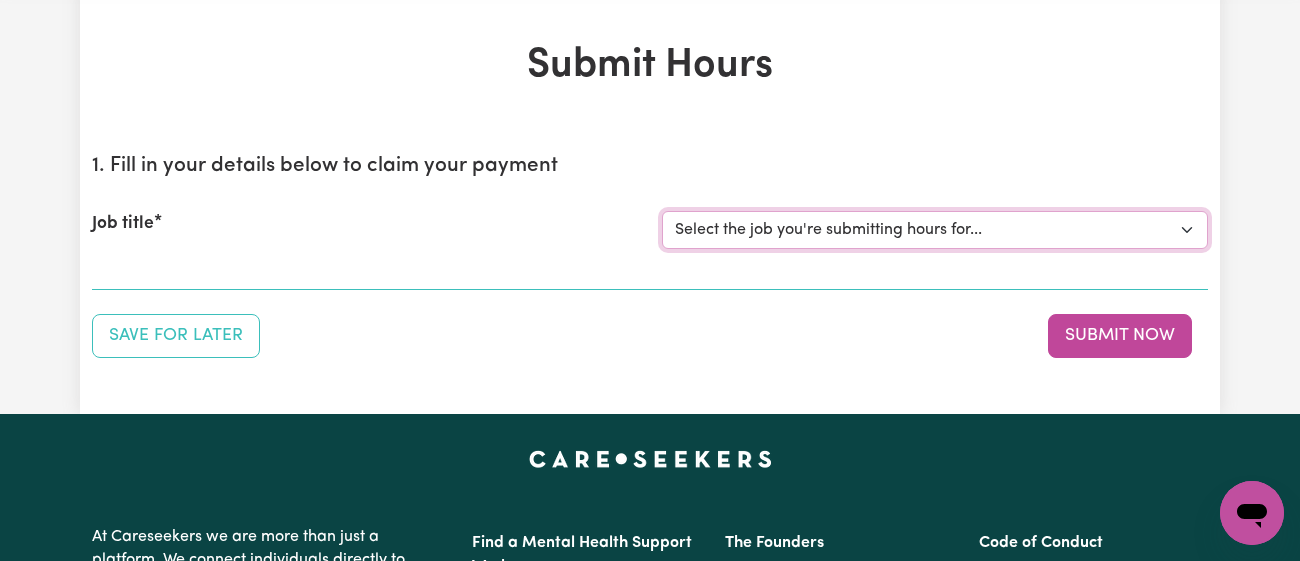 select on "11718" 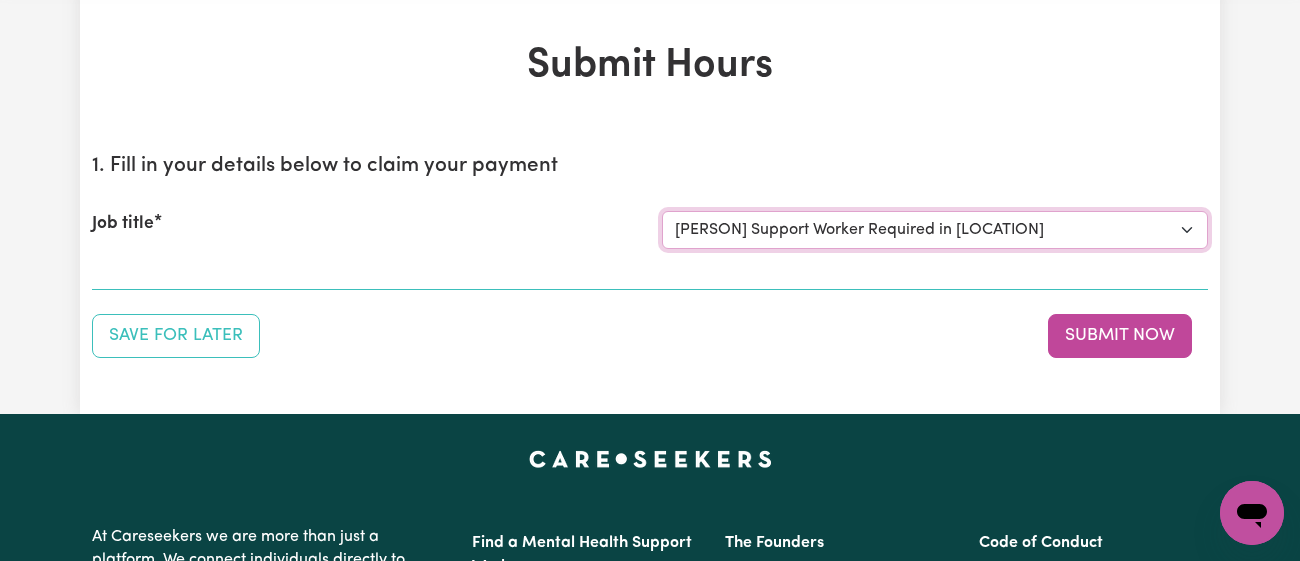 click on "Select the job you're submitting hours for... [[PERSON_NAME]] Male Support Worker Needed In [CITY], [STATE] [[NAME] ESS] Support Worker Required in [CITY], [STATE] [[NAME], [NAME] & [NAME] Twinning] Support Worker Required in [CITY], [STATE] [[PERSON_NAME]] Support worker required in [CITY], [STATE] for Domestic Assistance [[PERSON_NAME]] Weekend Care worker needed at [CITY], [STATE] for Personal Care, Domestic Assistance and Social Companionship [[PERSON_NAME] NDIS#[NUMBER]] URGENT Support Worker Needed Personal Care And Hoist/Transfers Ongoing Mon to Sat - [CITY], [STATE]" at bounding box center (935, 230) 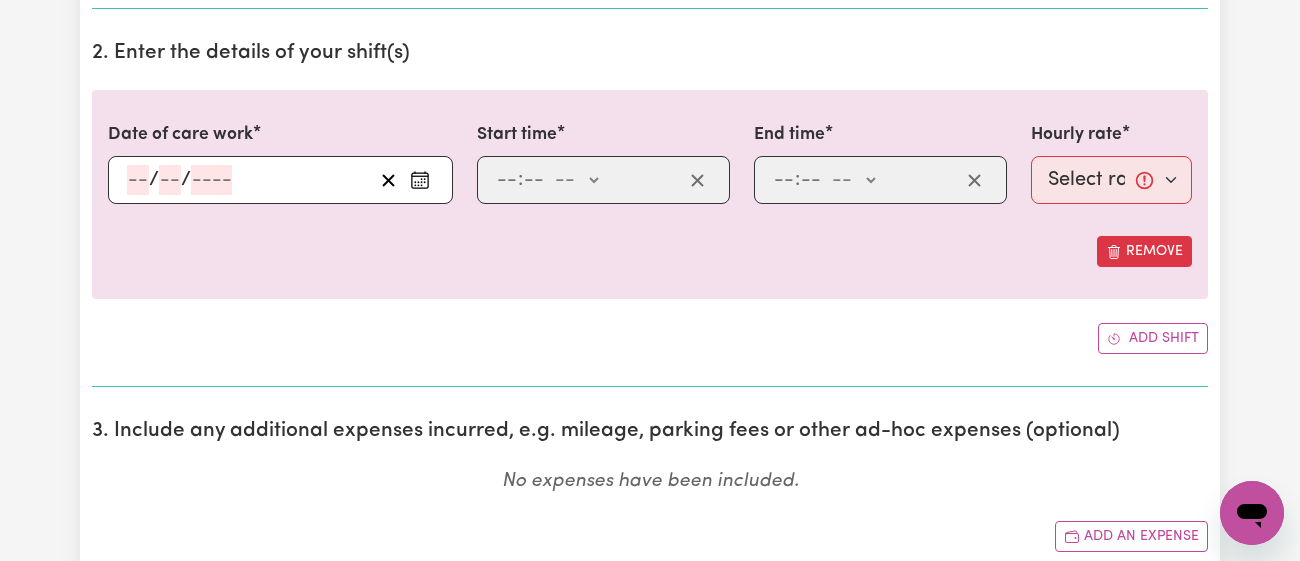 scroll, scrollTop: 661, scrollLeft: 0, axis: vertical 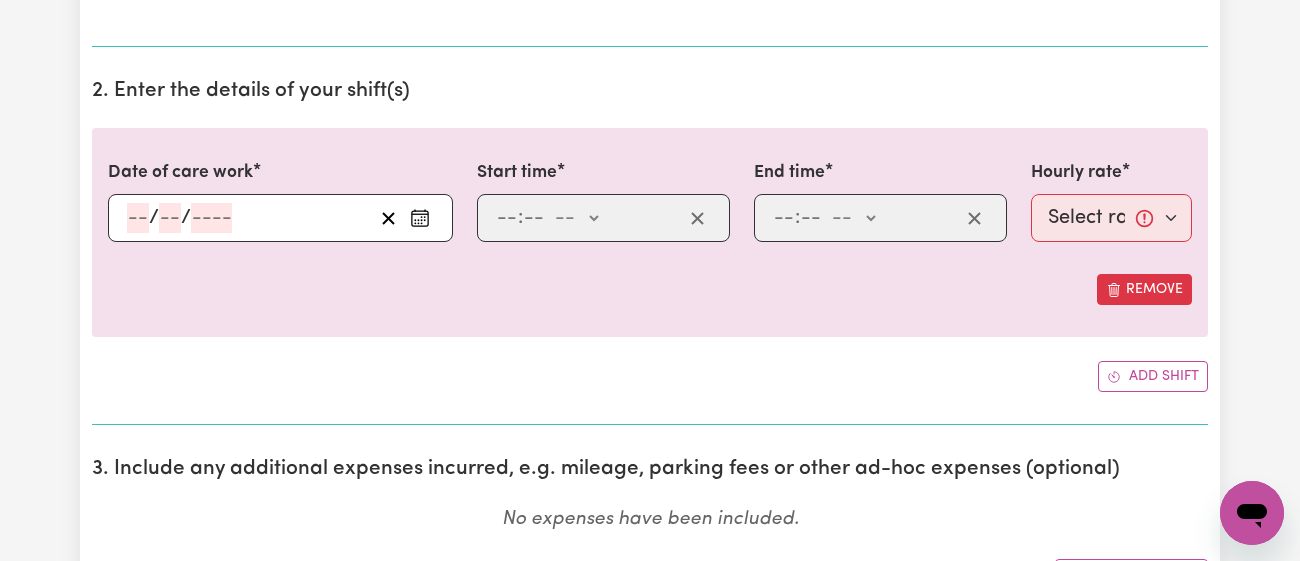 click 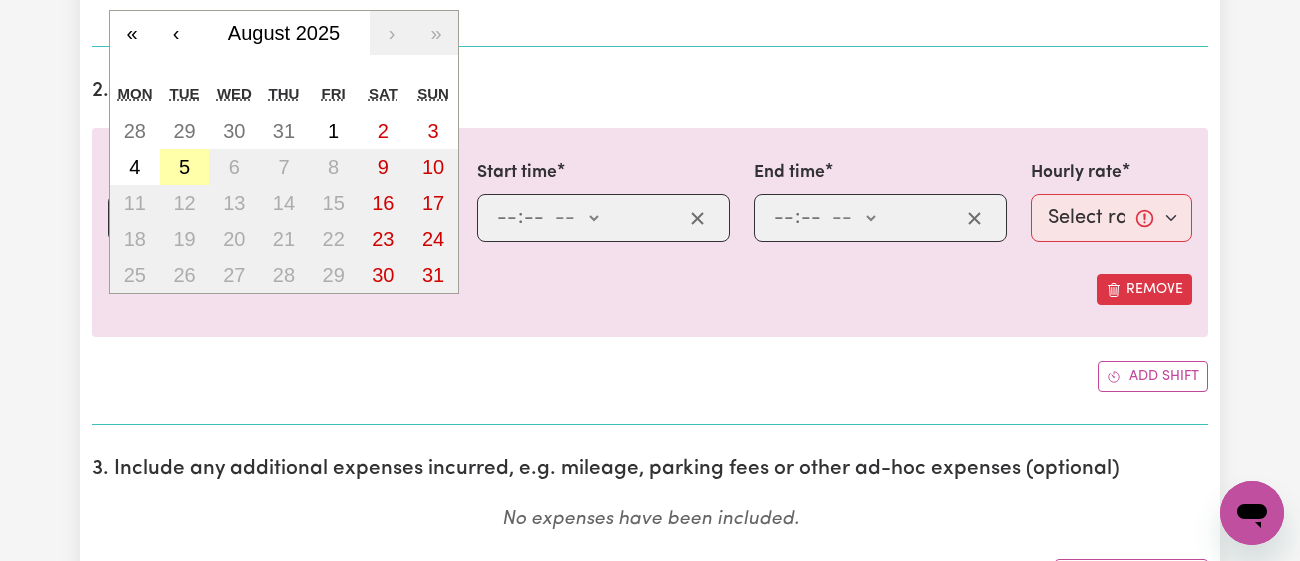 click on "5" at bounding box center (184, 167) 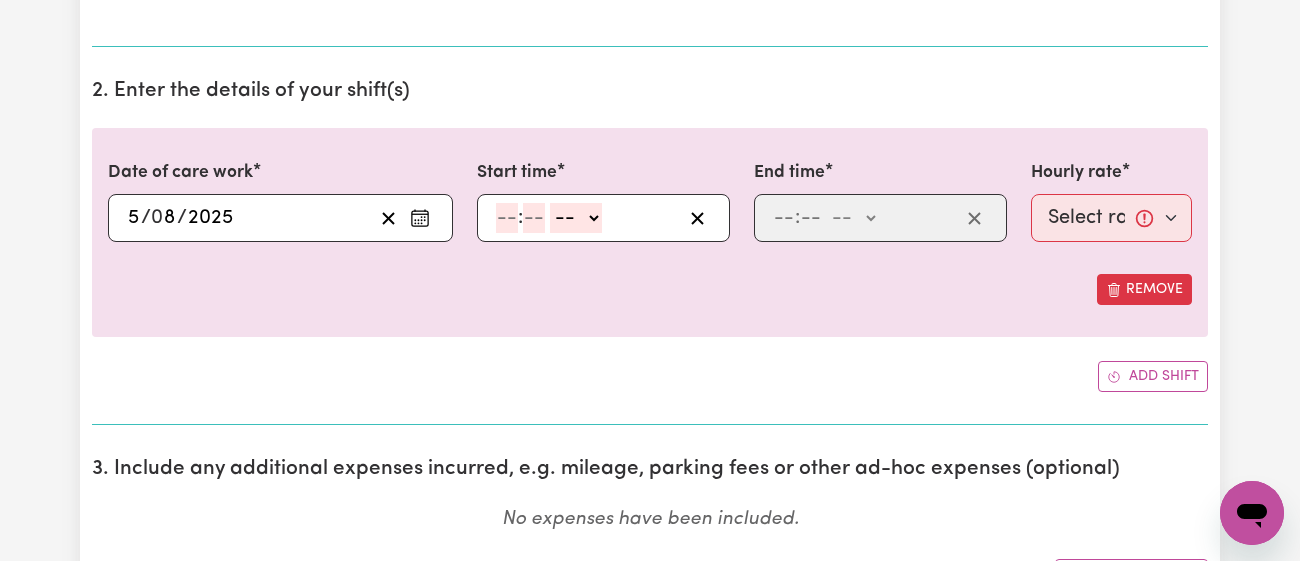 click 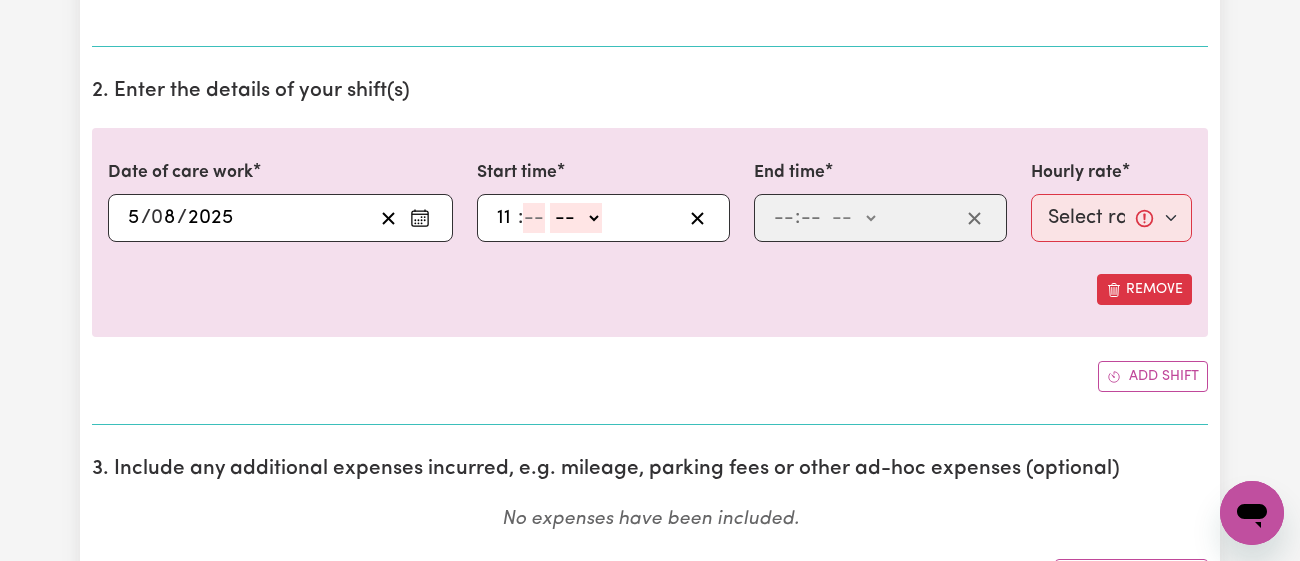 type on "11" 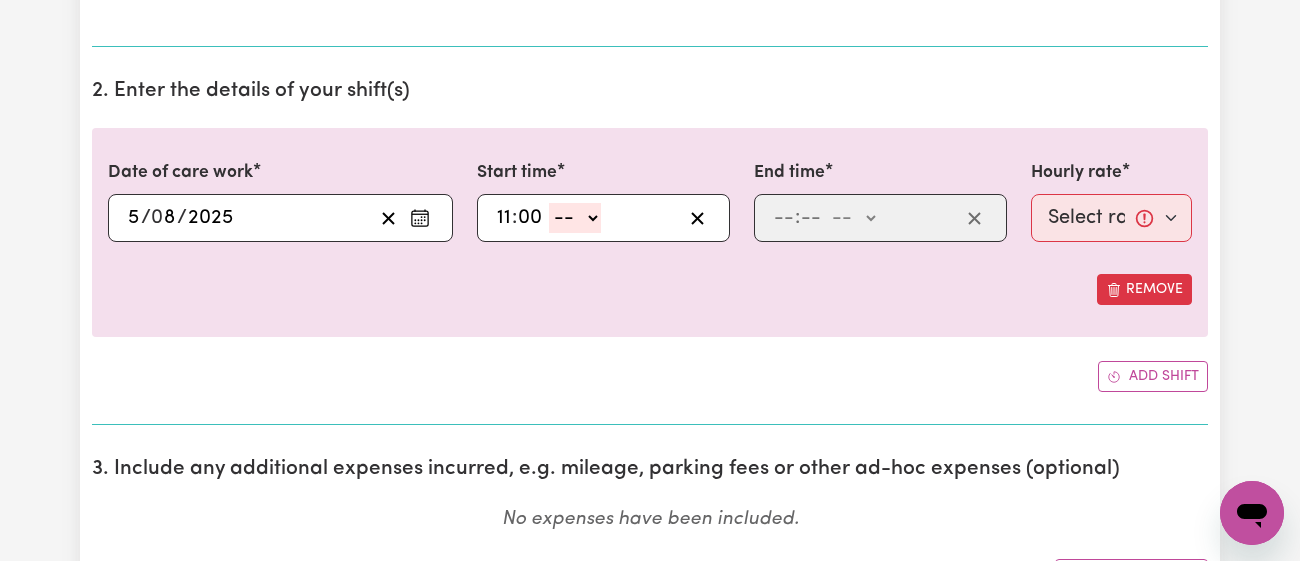 type on "00" 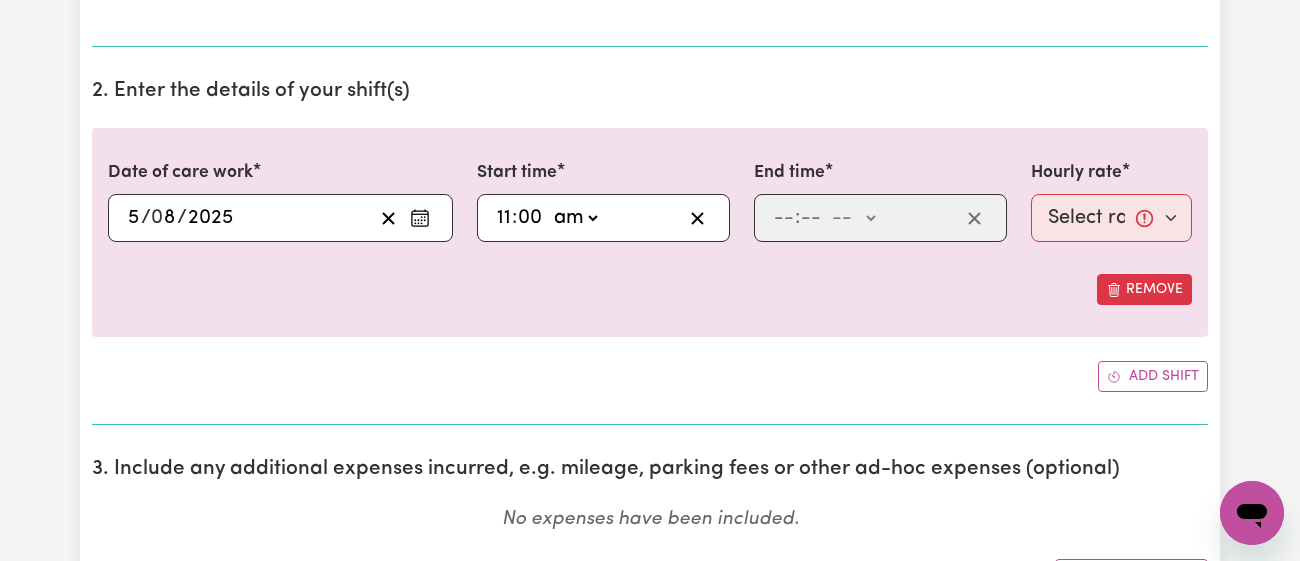 click on "-- am pm" 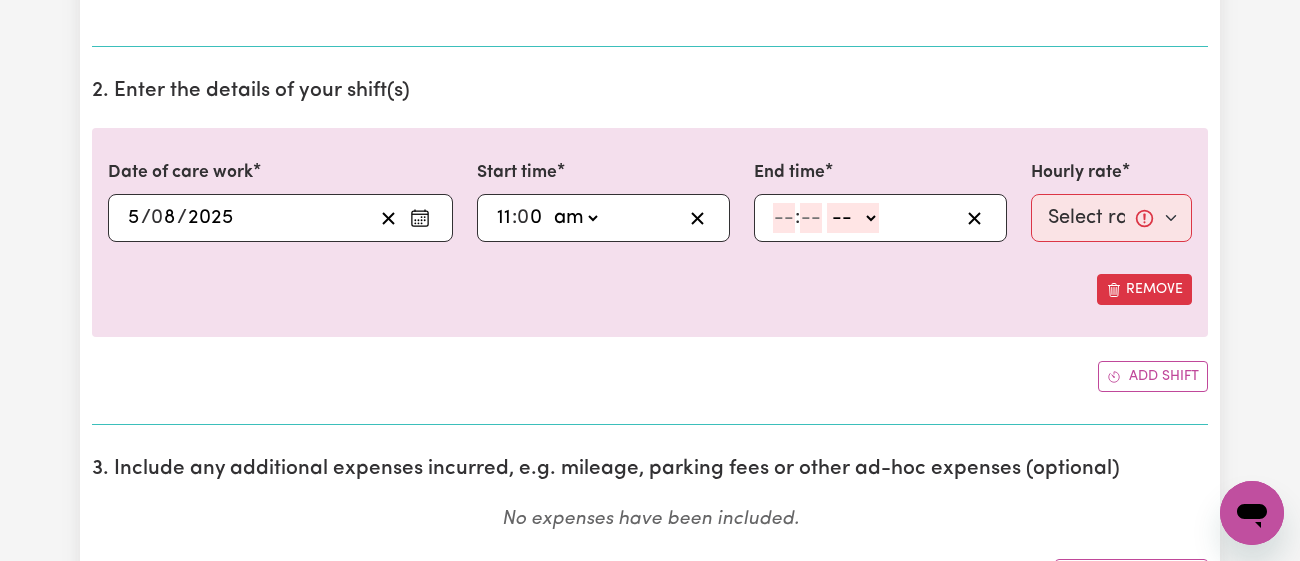 click 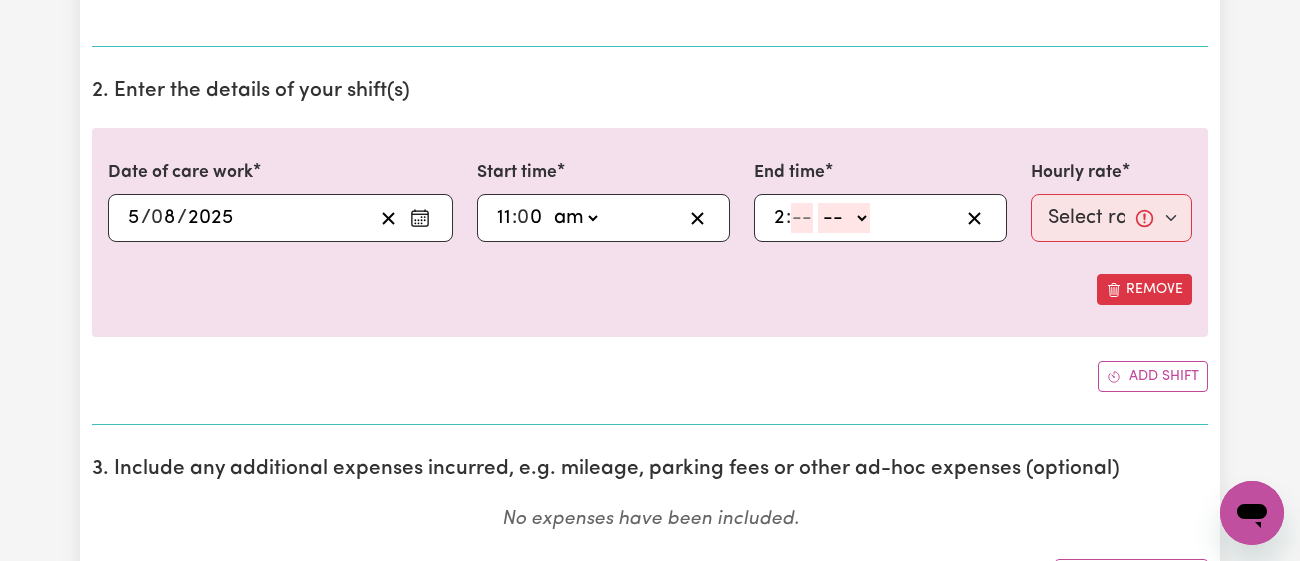 click on "[NUMBER] :   -- am pm" at bounding box center (880, 218) 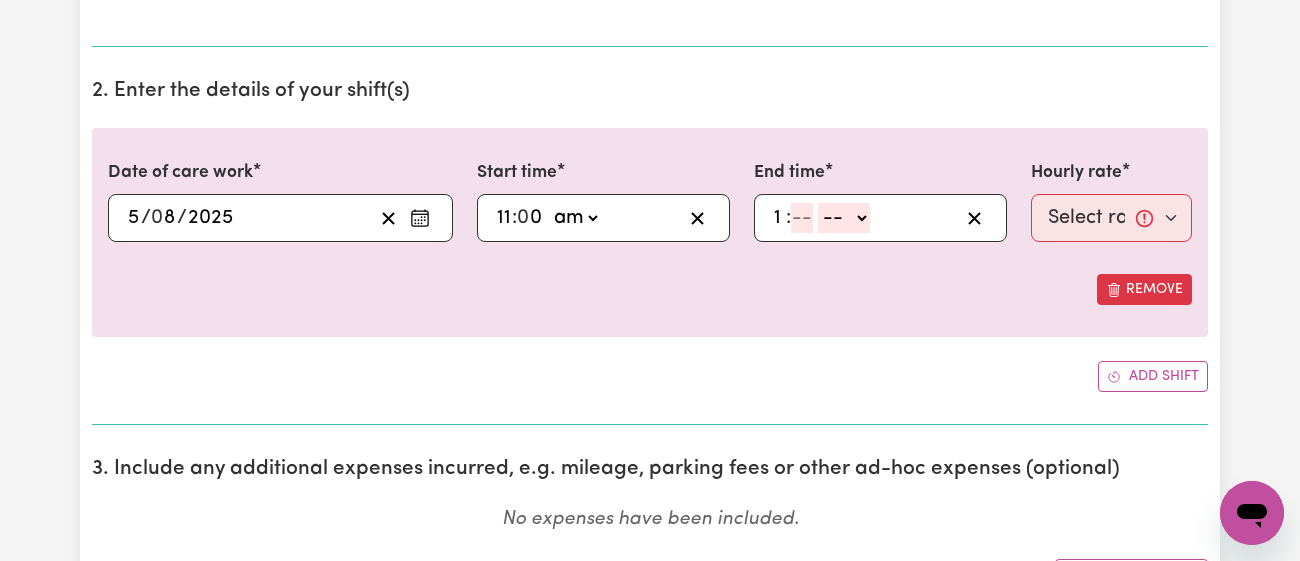type on "1" 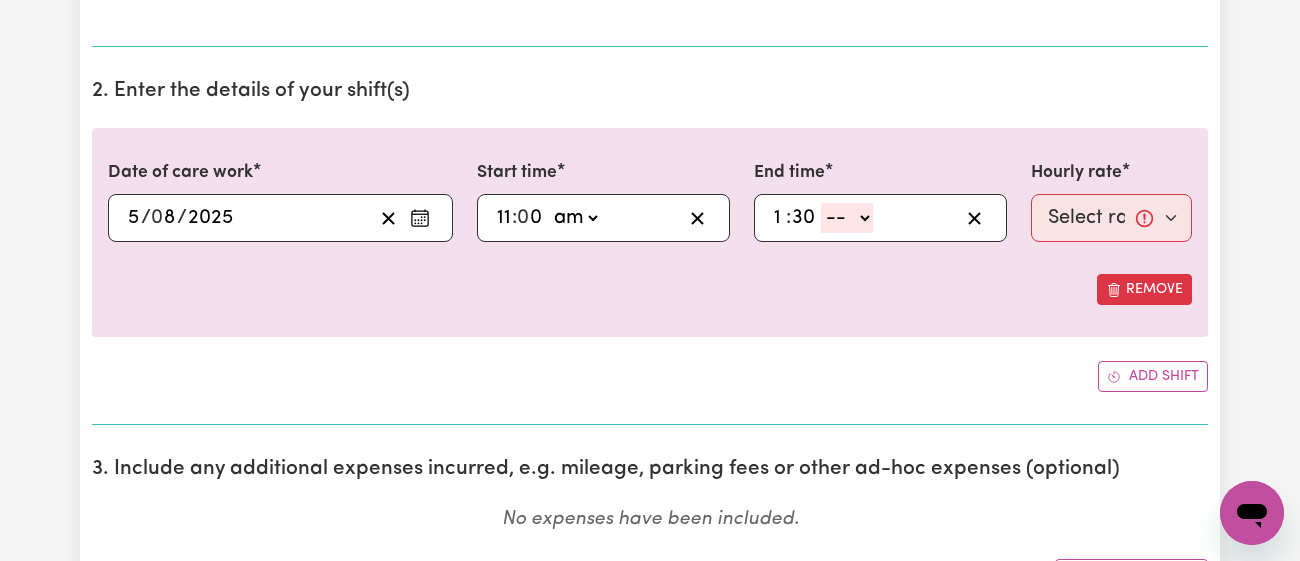 type on "30" 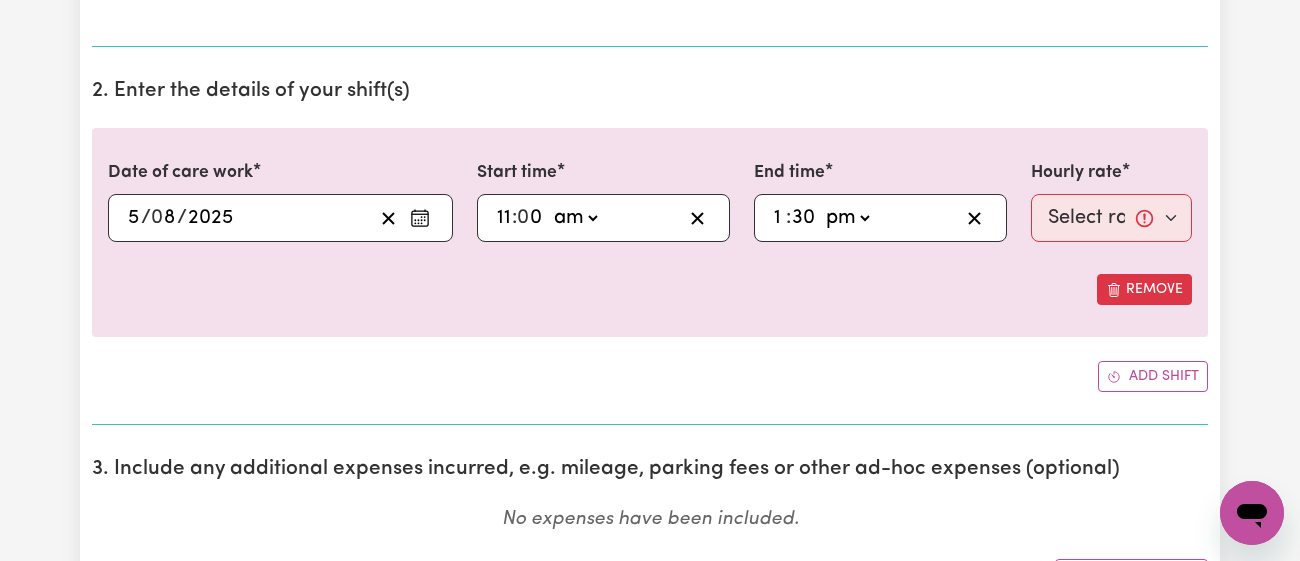click on "-- am pm" 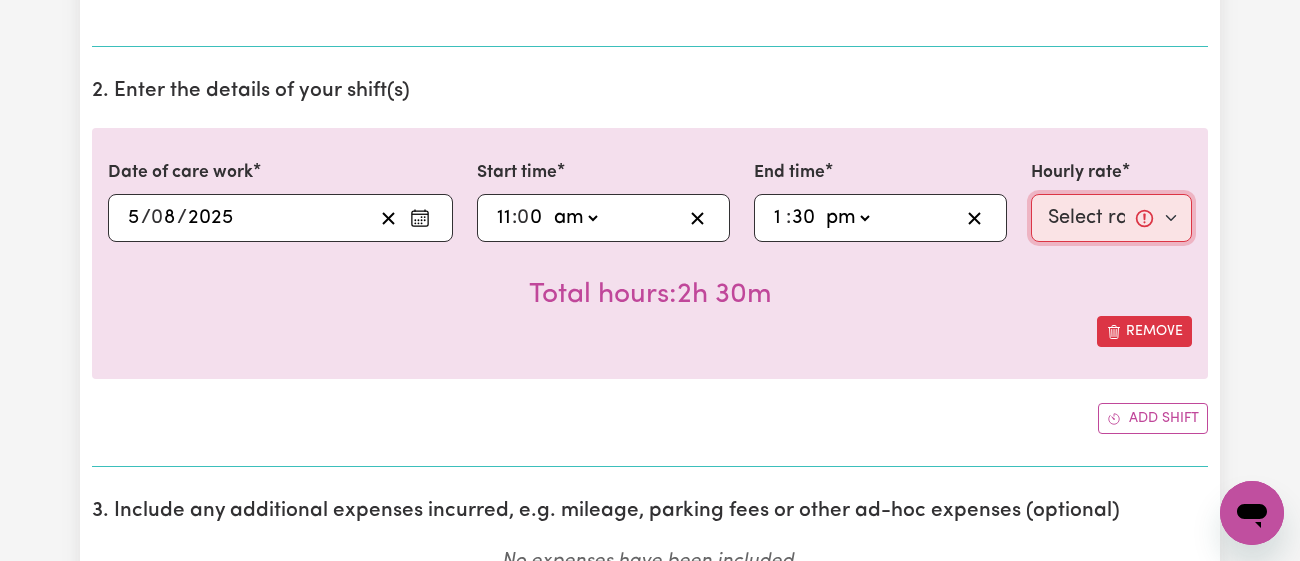 click on "Select rate... $43.00 (Weekday) $72.00 (Public Holiday)" at bounding box center [1111, 218] 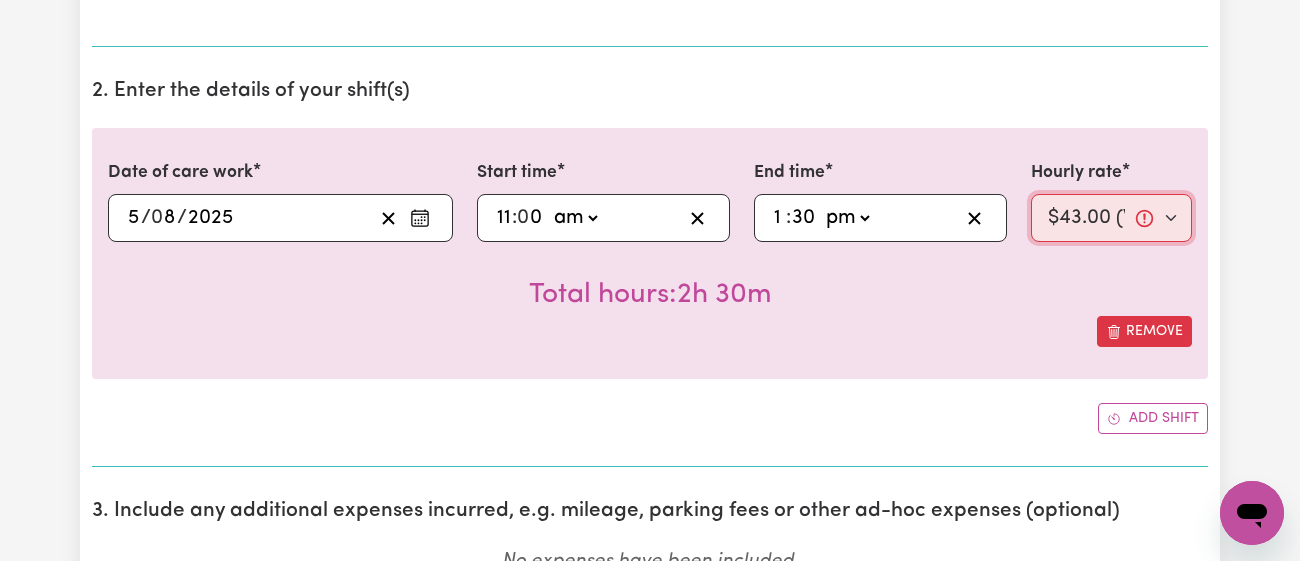 click on "Select rate... $43.00 (Weekday) $72.00 (Public Holiday)" at bounding box center [1111, 218] 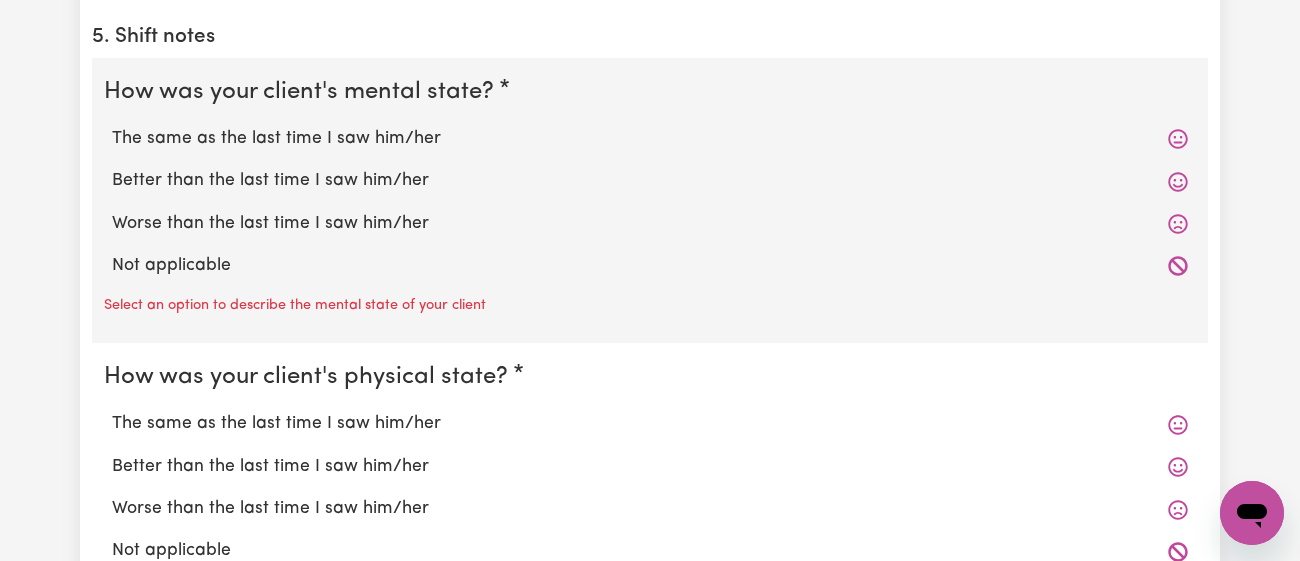 scroll, scrollTop: 1612, scrollLeft: 0, axis: vertical 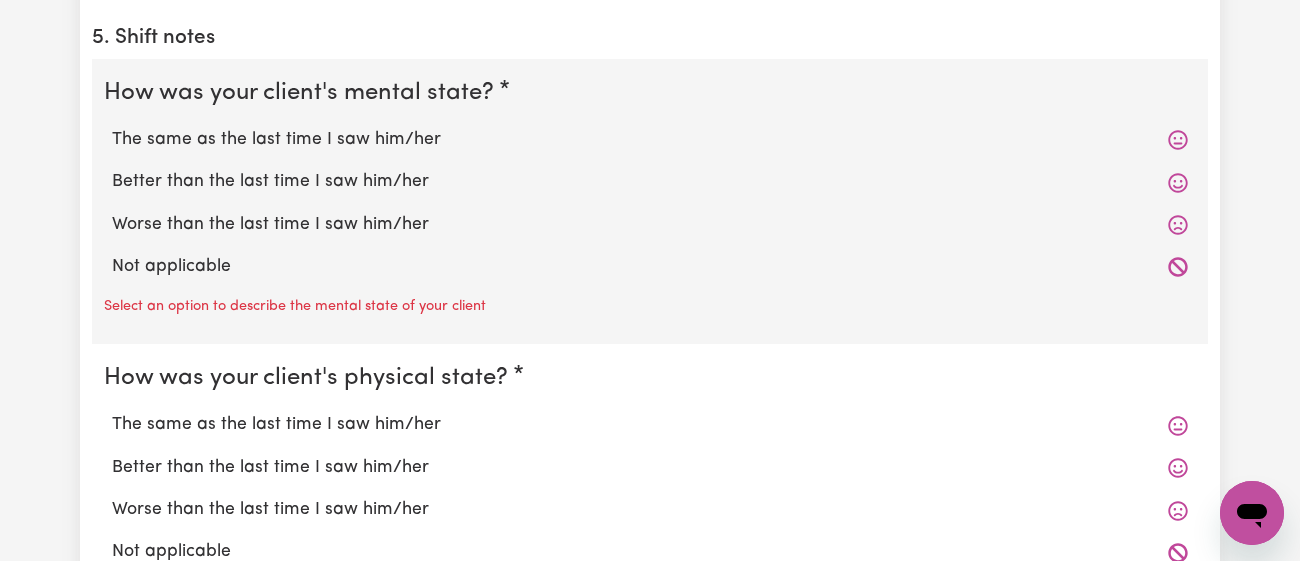 click on "Better than the last time I saw him/her" at bounding box center [650, 182] 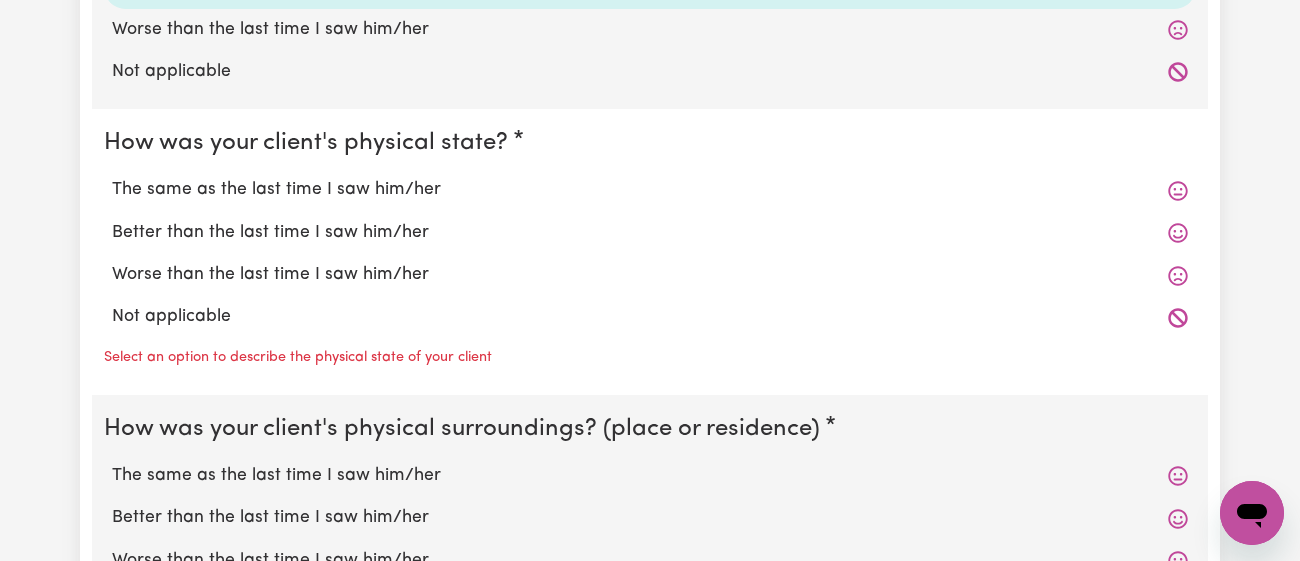 click on "The same as the last time I saw him/her" at bounding box center [650, 190] 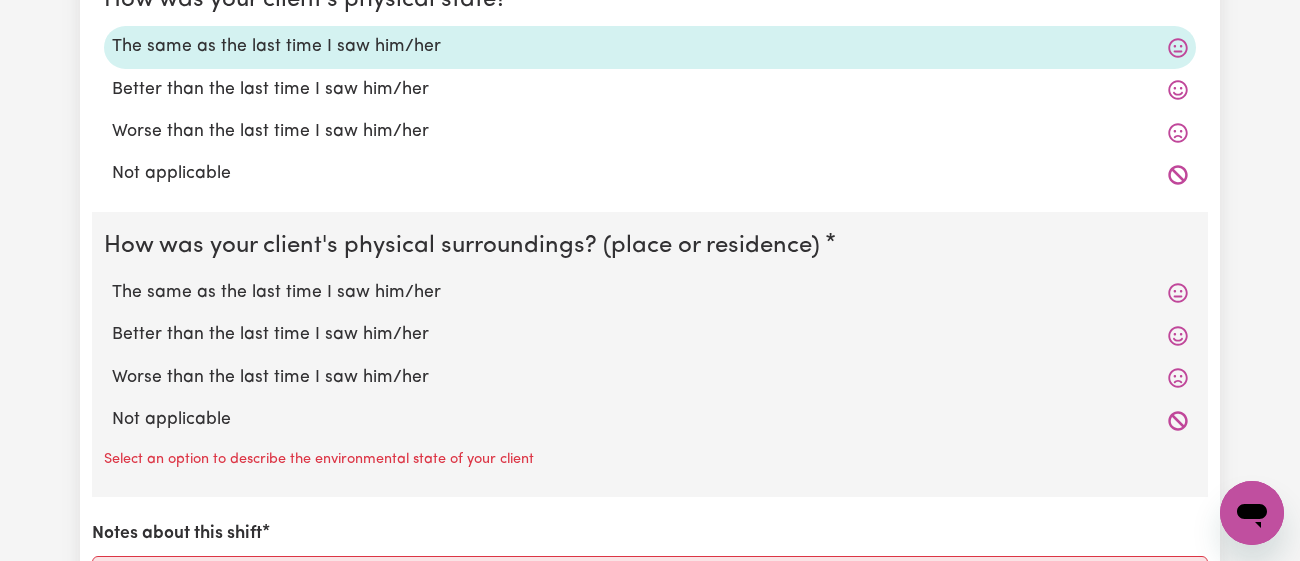 scroll, scrollTop: 1959, scrollLeft: 0, axis: vertical 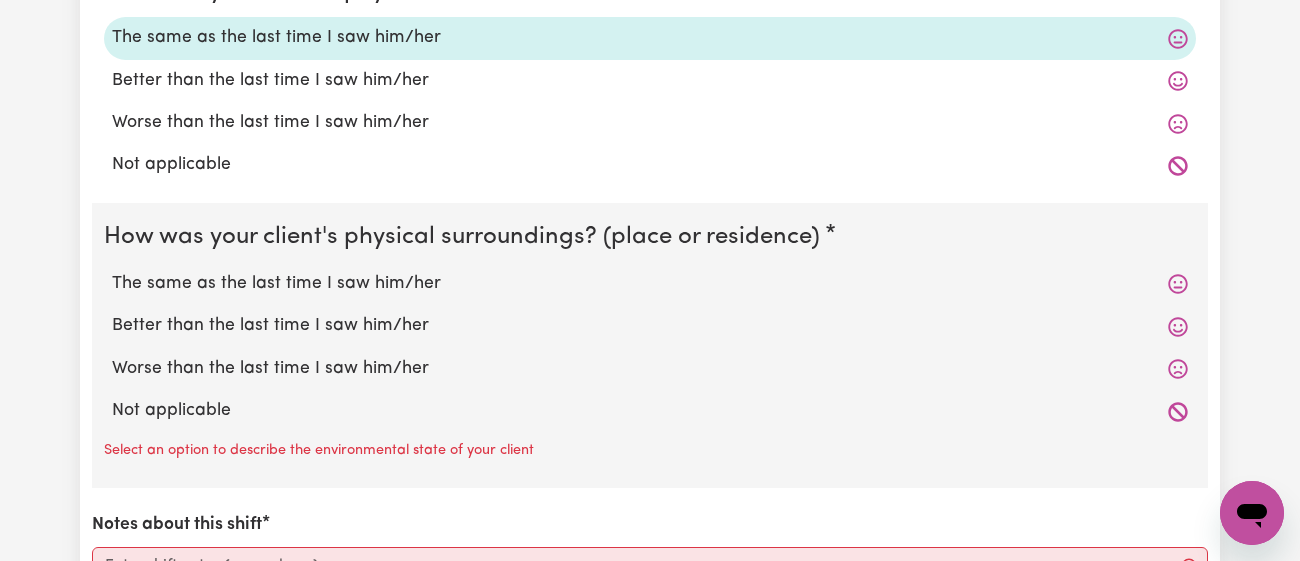 click on "Better than the last time I saw him/her" at bounding box center [650, 326] 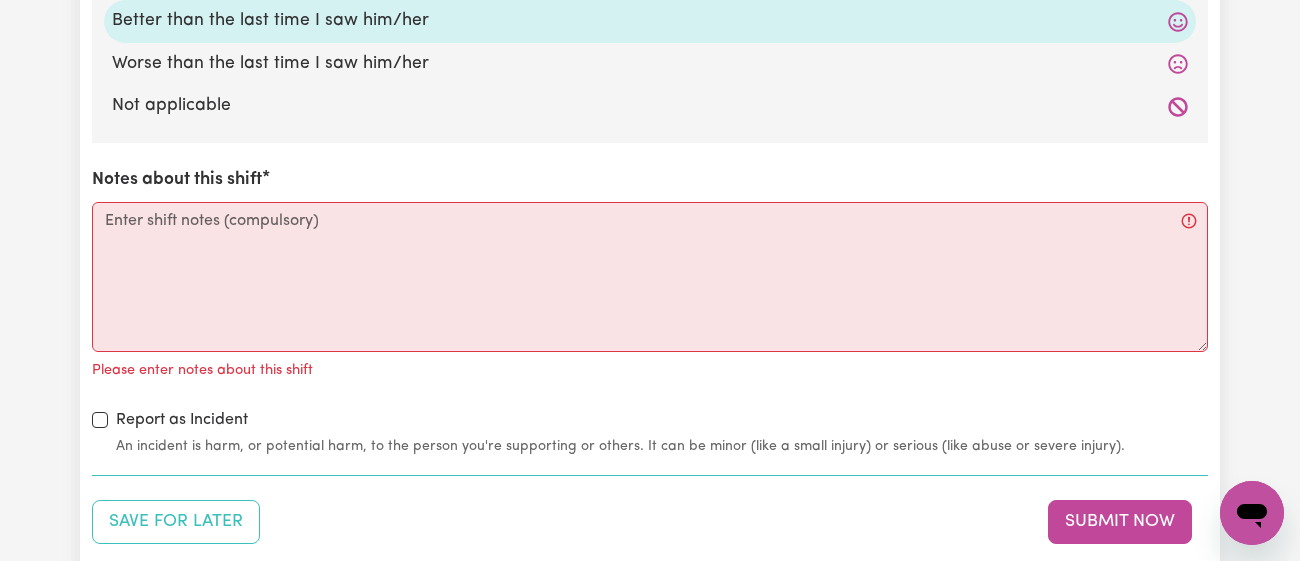 scroll, scrollTop: 2265, scrollLeft: 0, axis: vertical 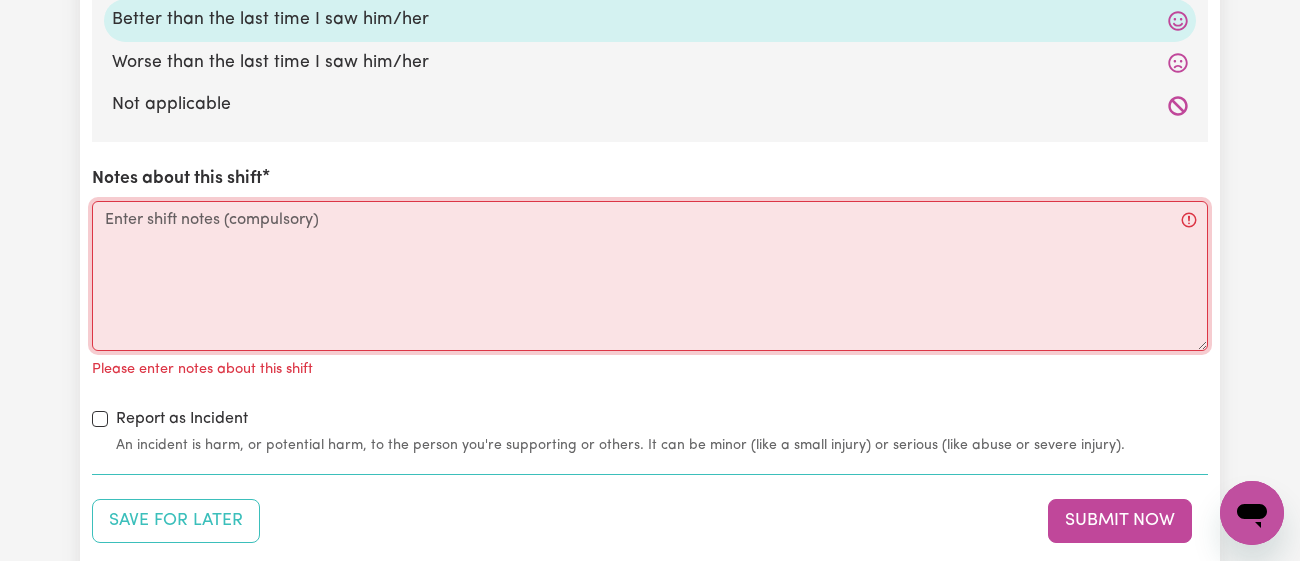 click on "Notes about this shift" at bounding box center (650, 276) 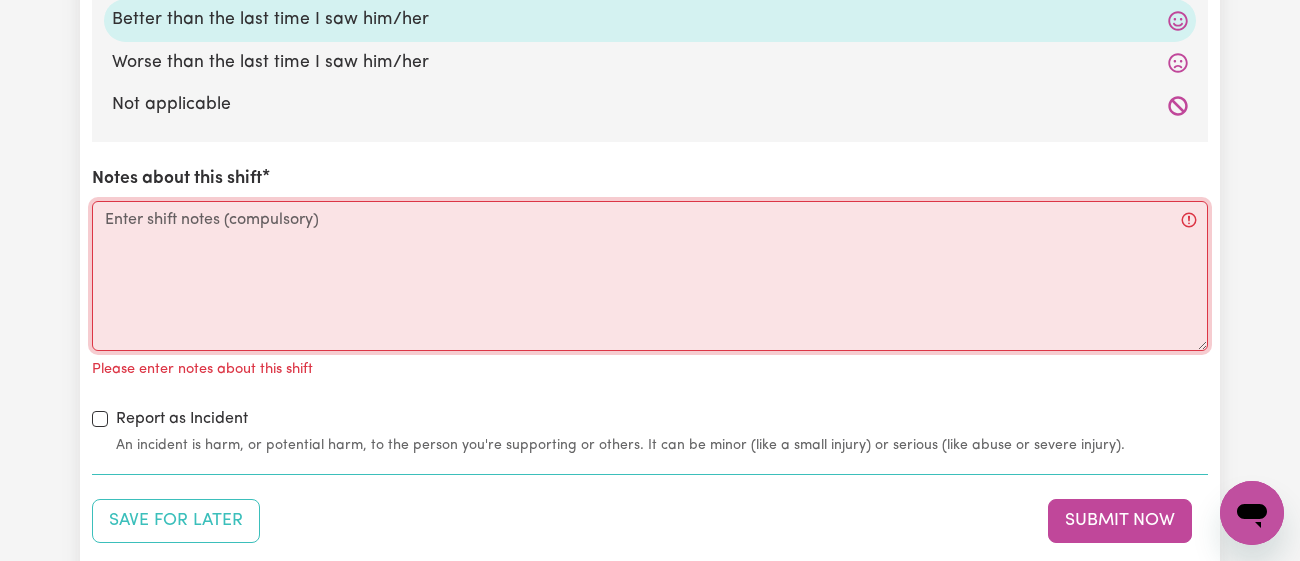 click on "Notes about this shift" at bounding box center (650, 276) 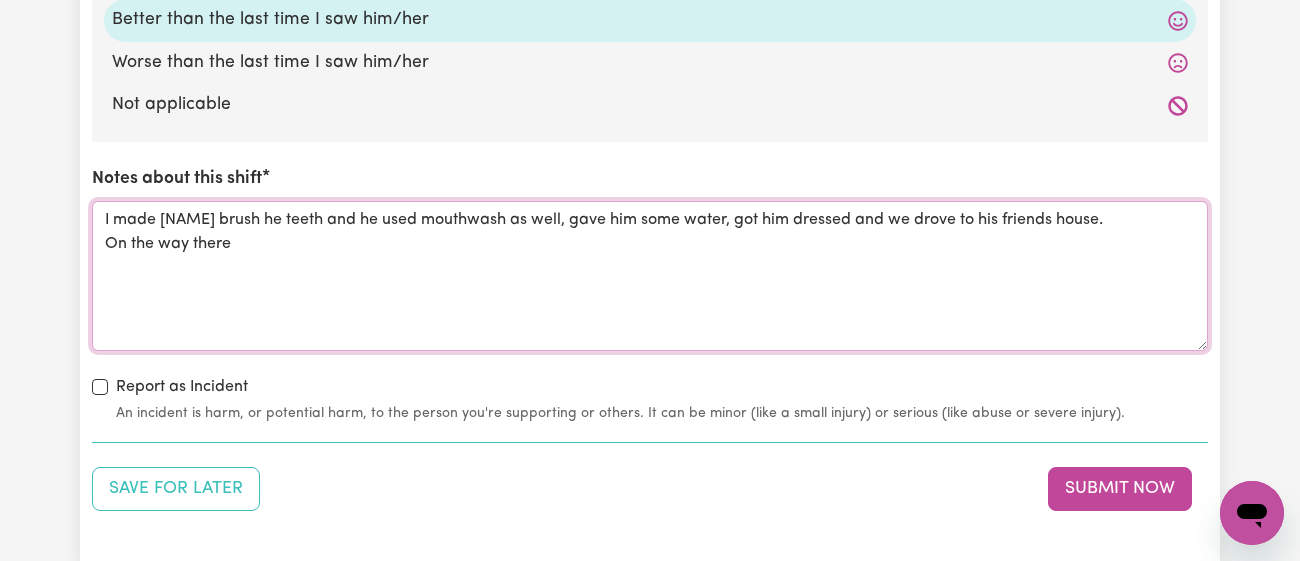 click on "I made [NAME] brush he teeth and he used mouthwash as well, gave him some water, got him dressed and we drove to his friends house.
On the way there" at bounding box center (650, 276) 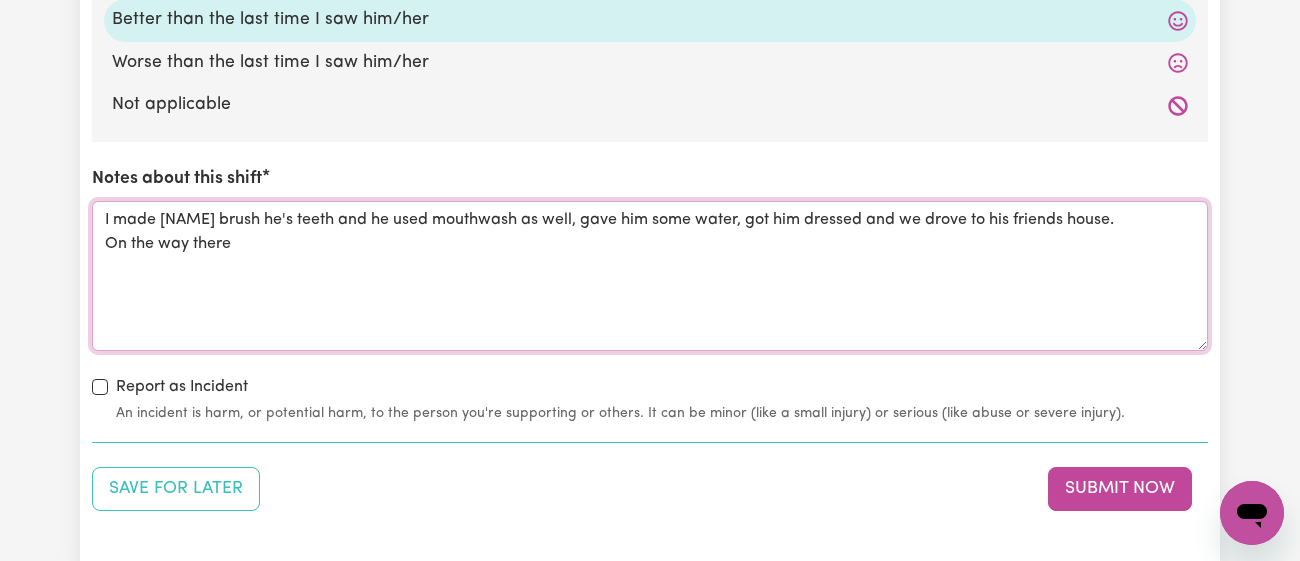 click on "I made [NAME] brush he's teeth and he used mouthwash as well, gave him some water, got him dressed and we drove to his friends house.
On the way there" at bounding box center [650, 276] 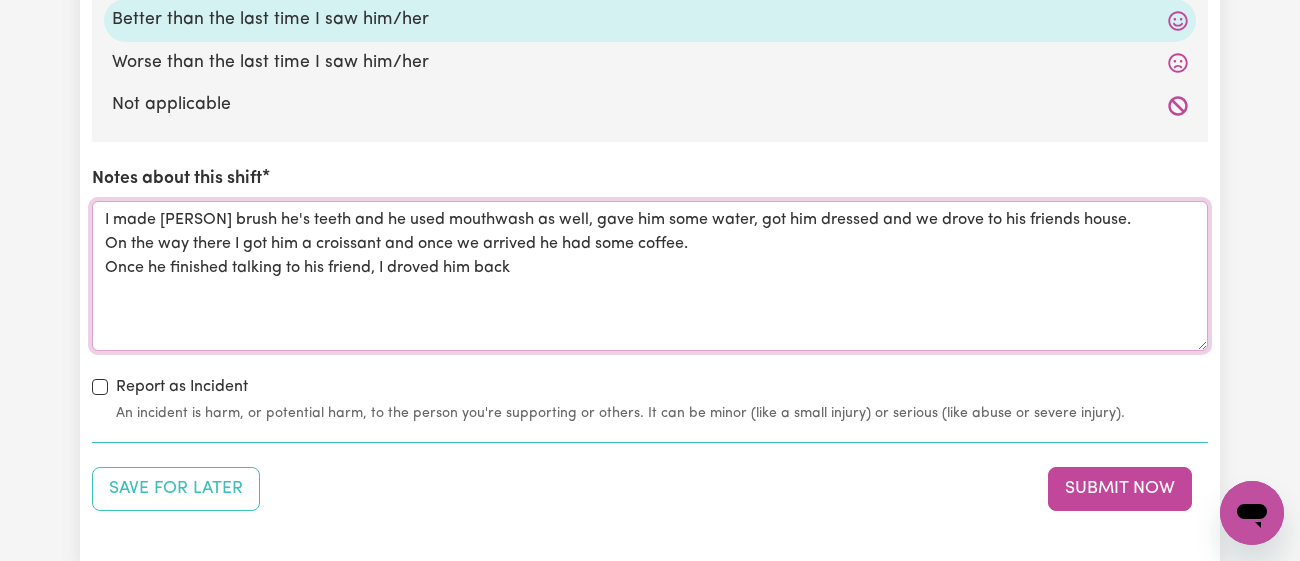 click on "I made [PERSON] brush he's teeth and he used mouthwash as well, gave him some water, got him dressed and we drove to his friends house.
On the way there I got him a croissant and once we arrived he had some coffee.
Once he finished talking to his friend, I droved him back" at bounding box center [650, 276] 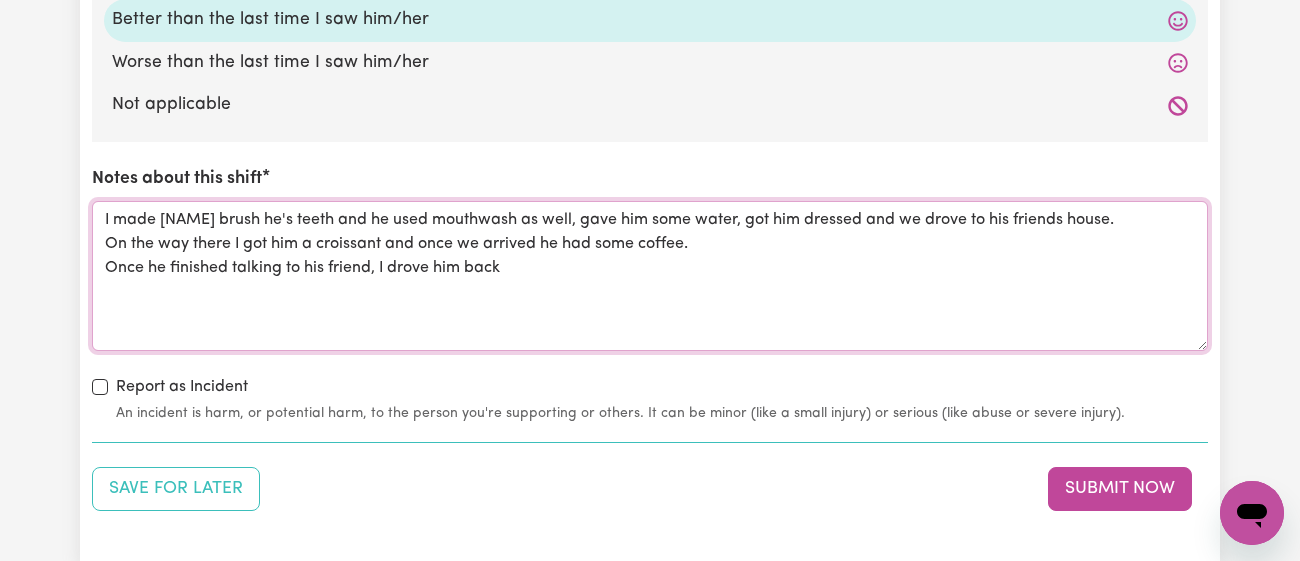 click on "I made [NAME] brush he's teeth and he used mouthwash as well, gave him some water, got him dressed and we drove to his friends house.
On the way there I got him a croissant and once we arrived he had some coffee.
Once he finished talking to his friend, I drove him back" at bounding box center (650, 276) 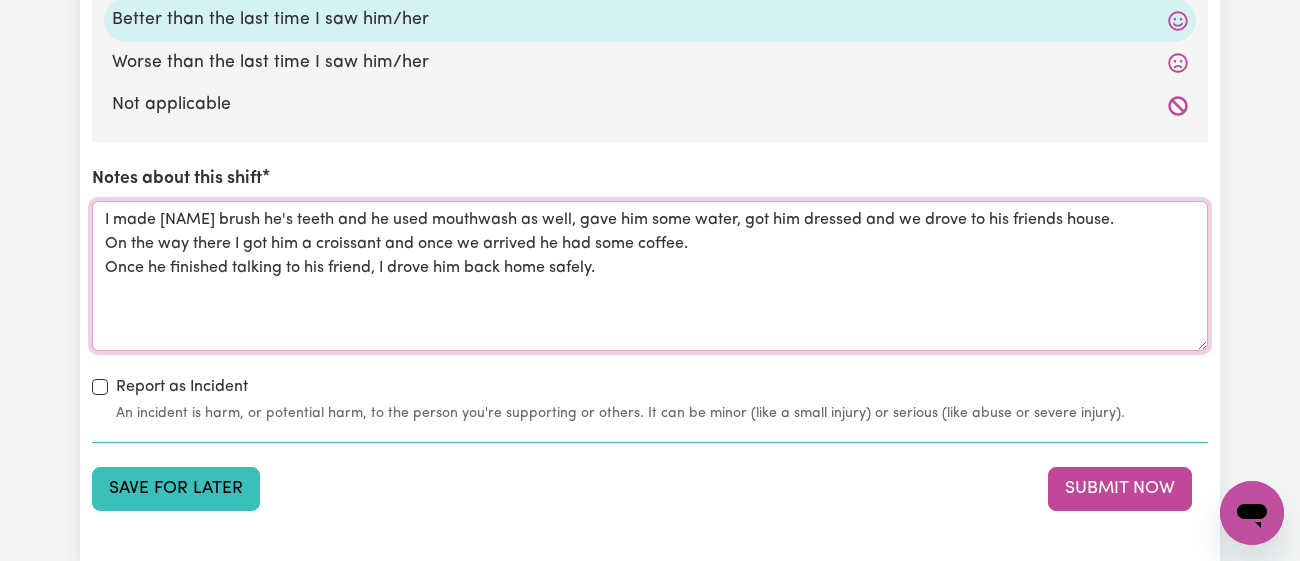 type on "I made [NAME] brush he's teeth and he used mouthwash as well, gave him some water, got him dressed and we drove to his friends house.
On the way there I got him a croissant and once we arrived he had some coffee.
Once he finished talking to his friend, I drove him back home safely." 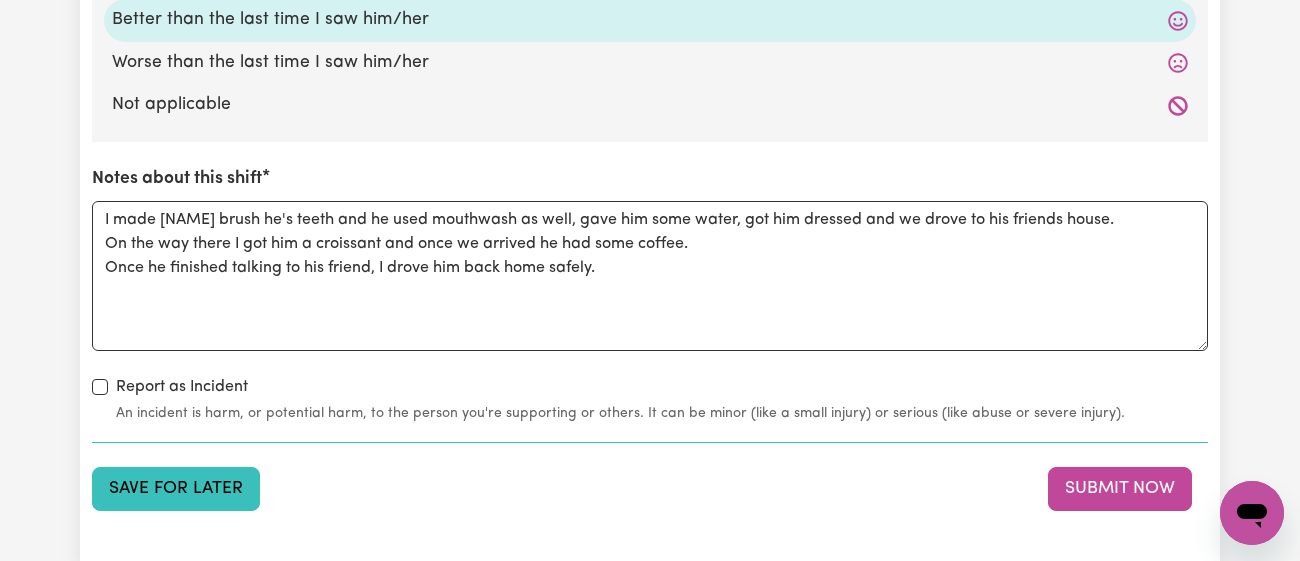 click on "Save for Later" at bounding box center [176, 489] 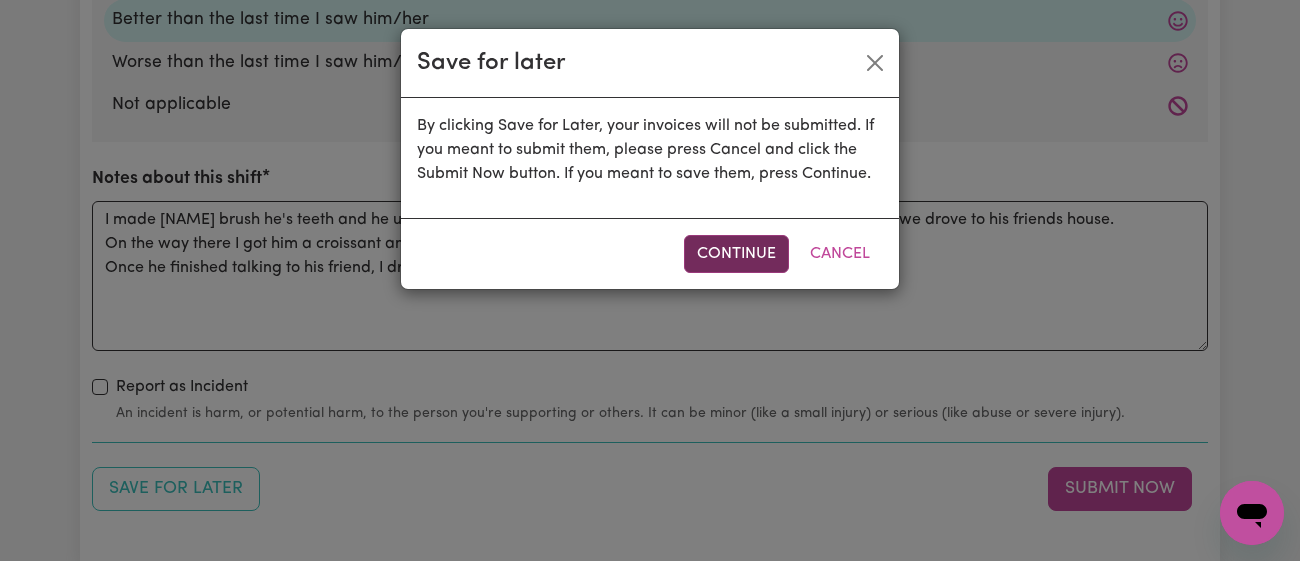 click on "Continue" at bounding box center (736, 254) 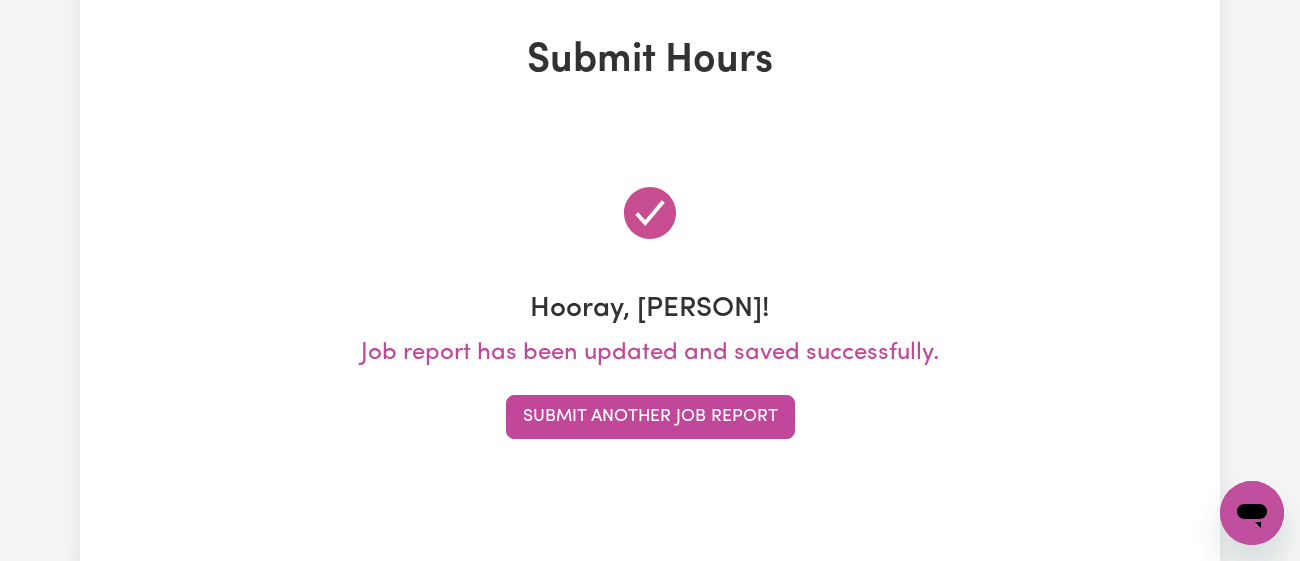 scroll, scrollTop: 0, scrollLeft: 0, axis: both 